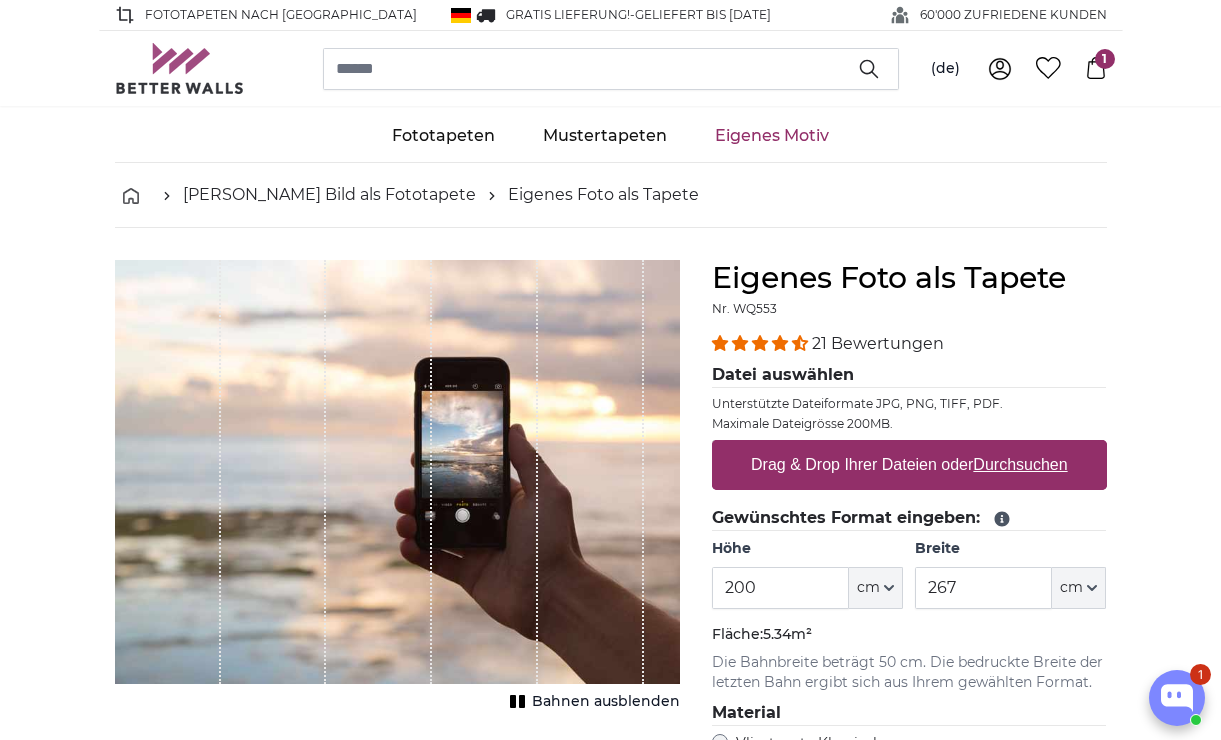 scroll, scrollTop: 0, scrollLeft: 0, axis: both 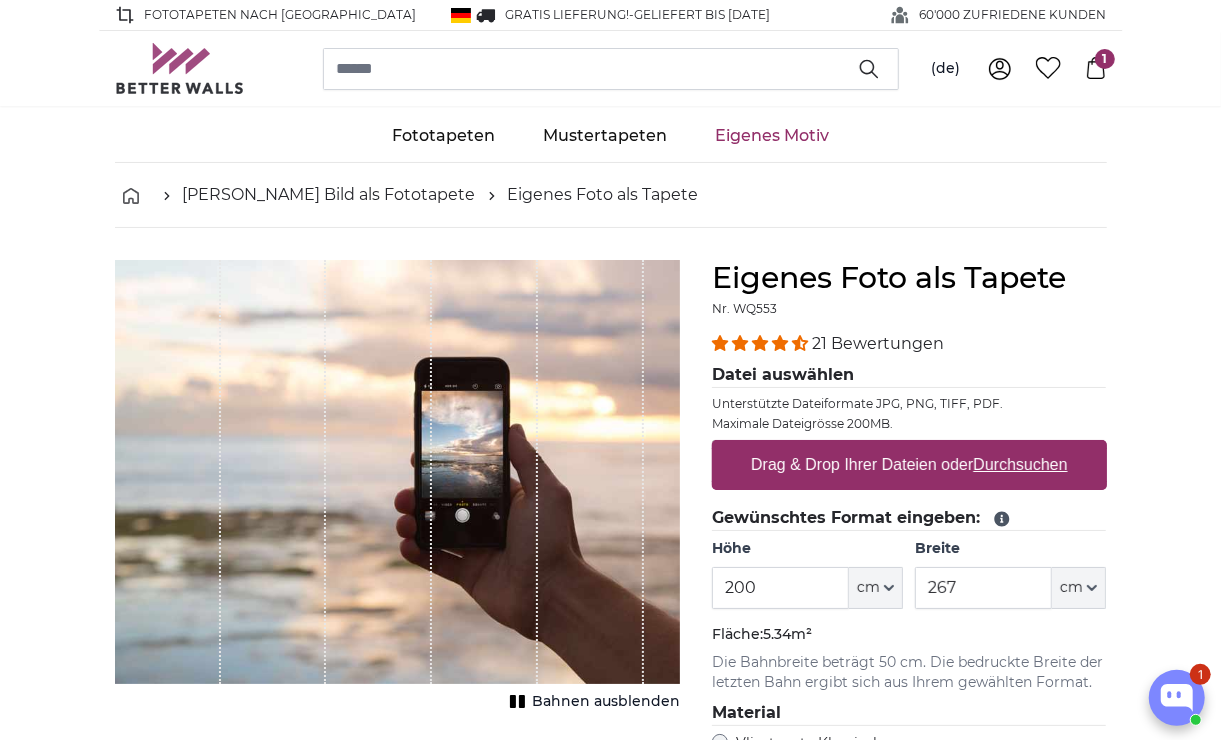 drag, startPoint x: 764, startPoint y: 580, endPoint x: 684, endPoint y: 581, distance: 80.00625 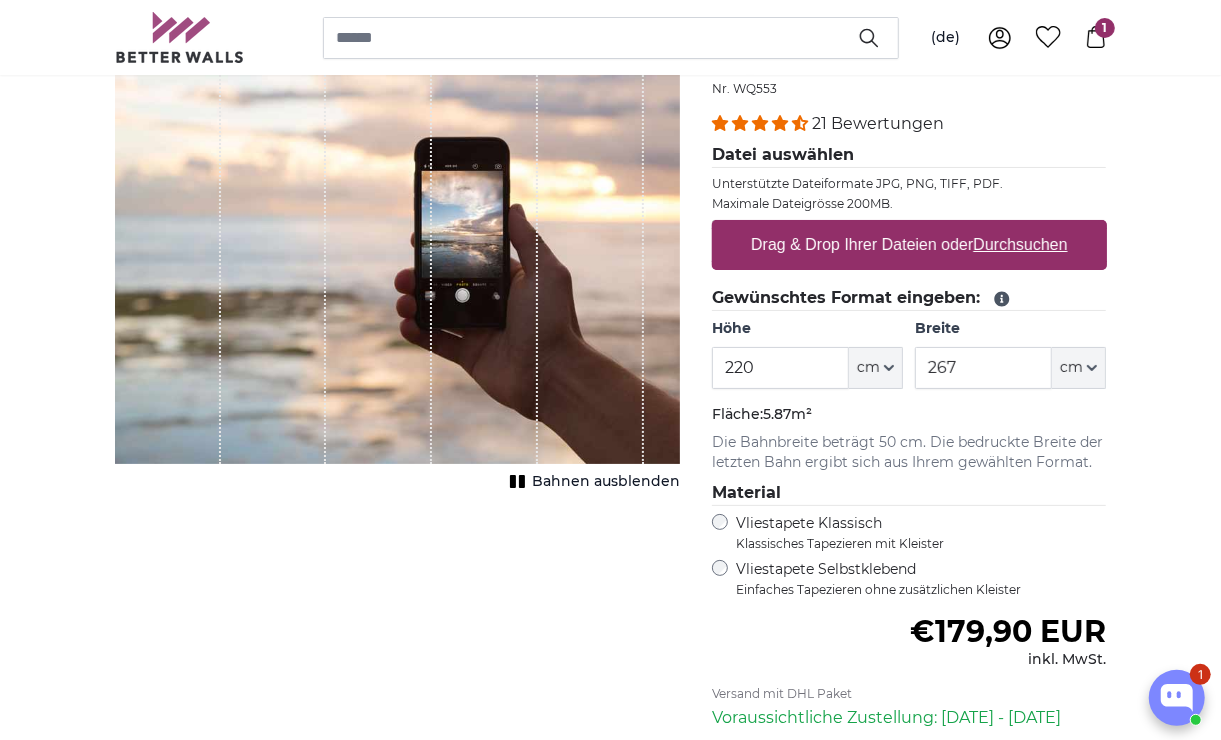 scroll, scrollTop: 110, scrollLeft: 0, axis: vertical 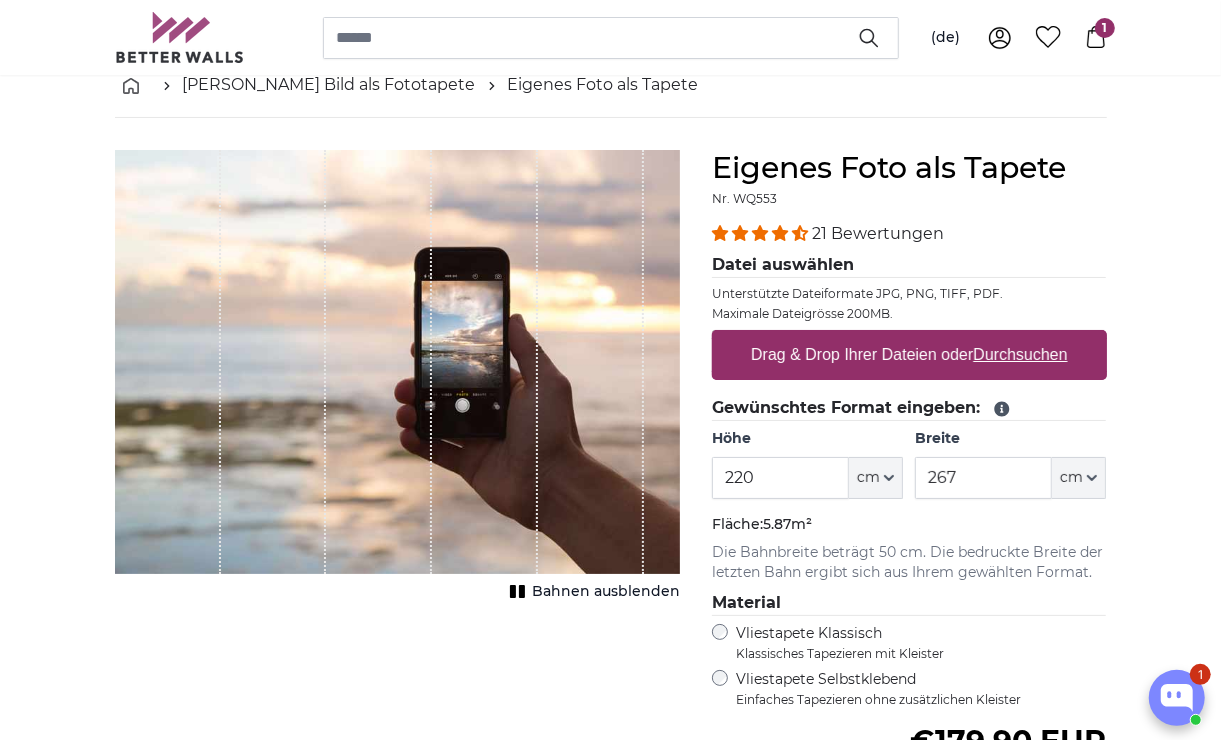 type on "220" 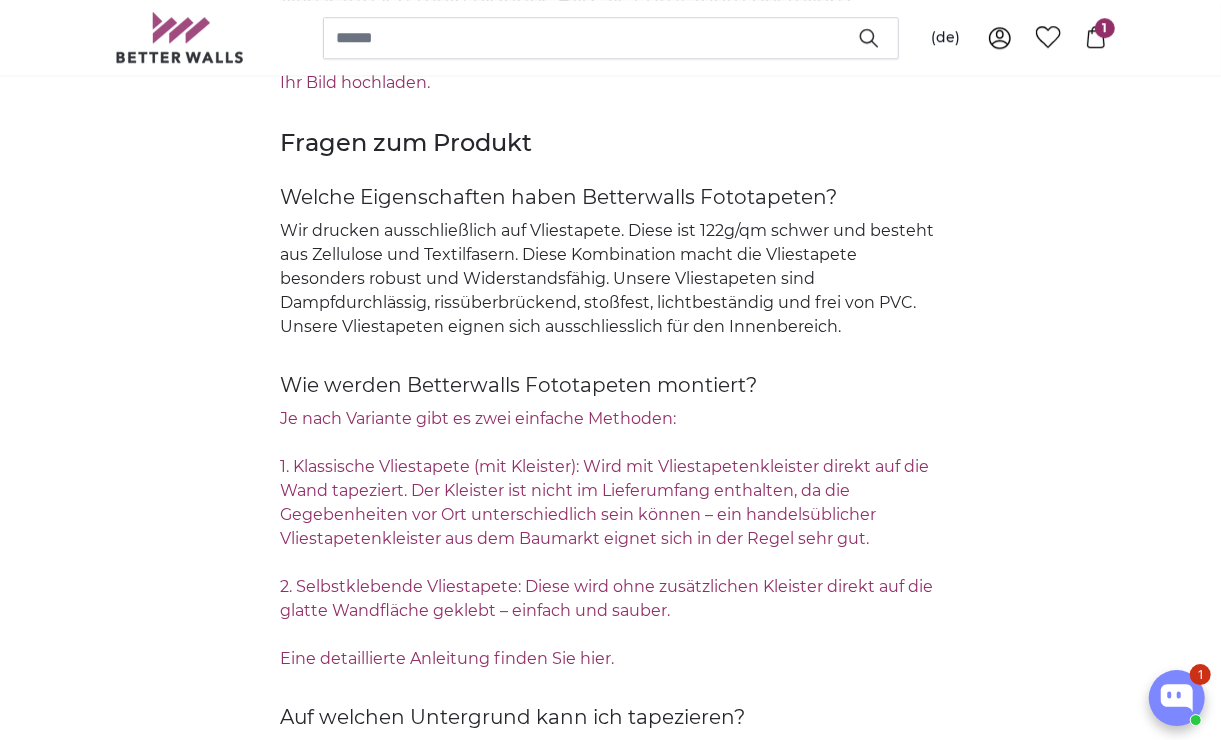 scroll, scrollTop: 3211, scrollLeft: 0, axis: vertical 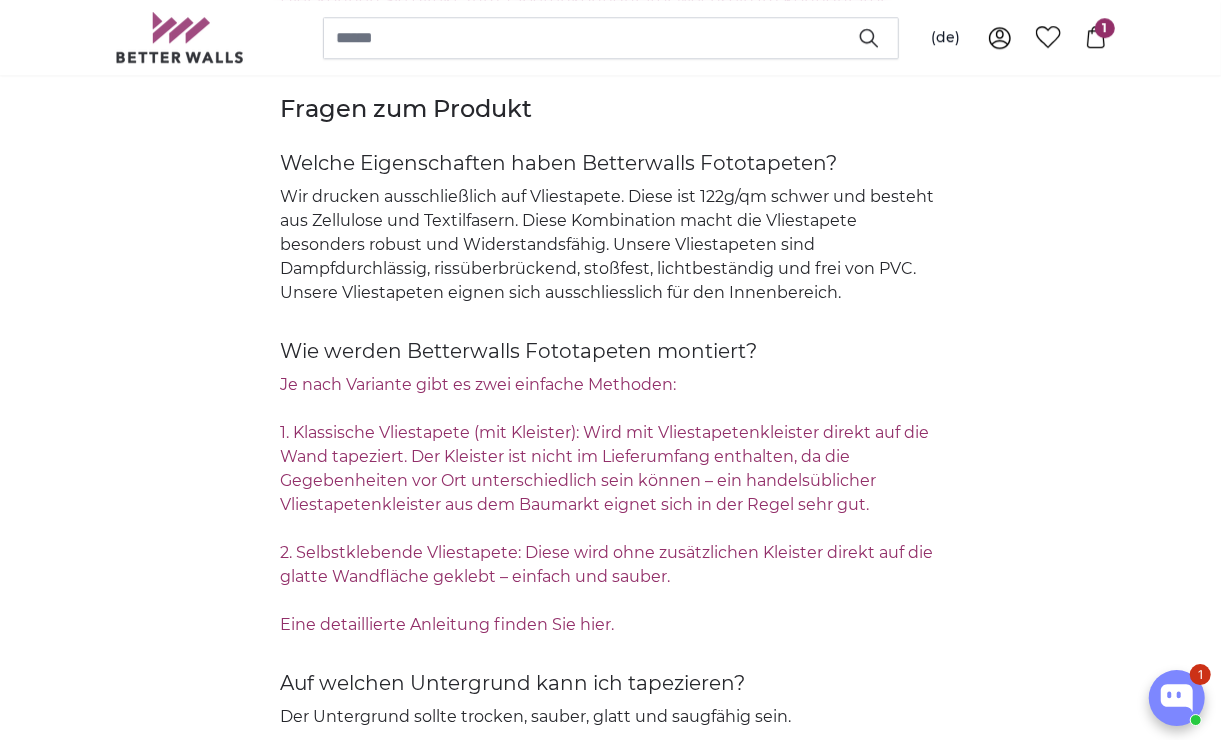 click on "Eine detaillierte Anleitung finden Sie hier." at bounding box center (447, 624) 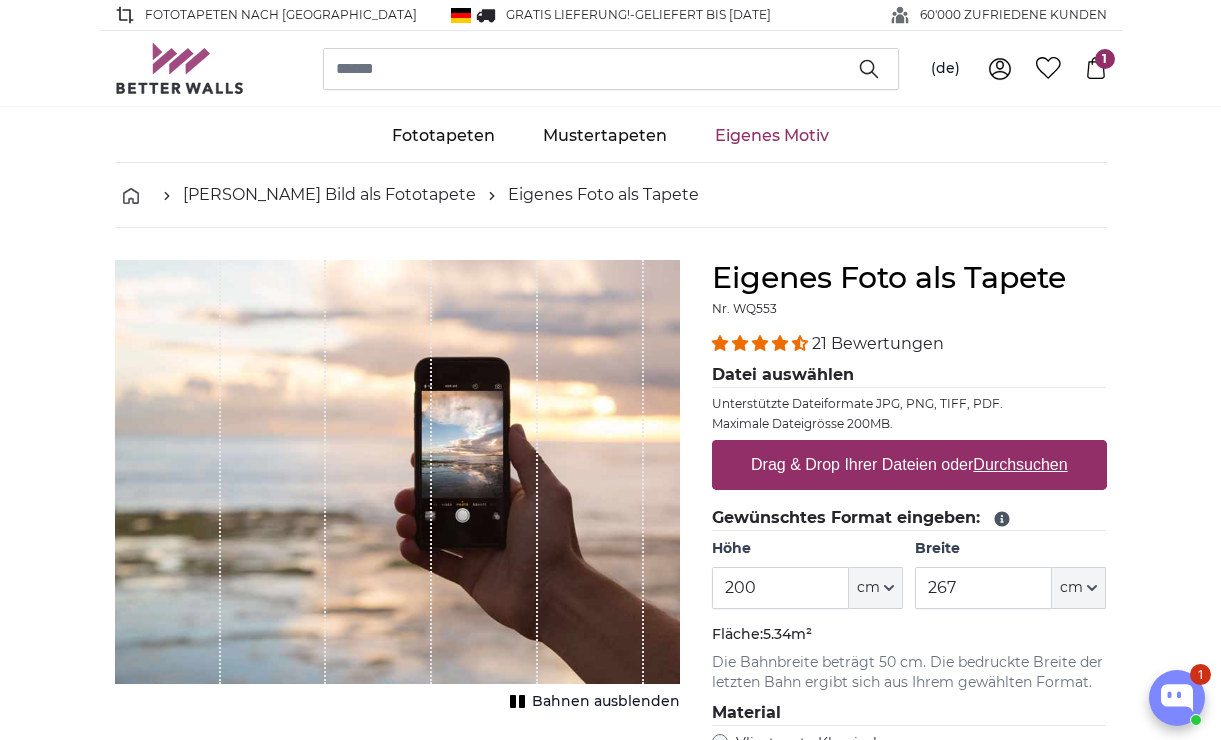 scroll, scrollTop: 151, scrollLeft: 0, axis: vertical 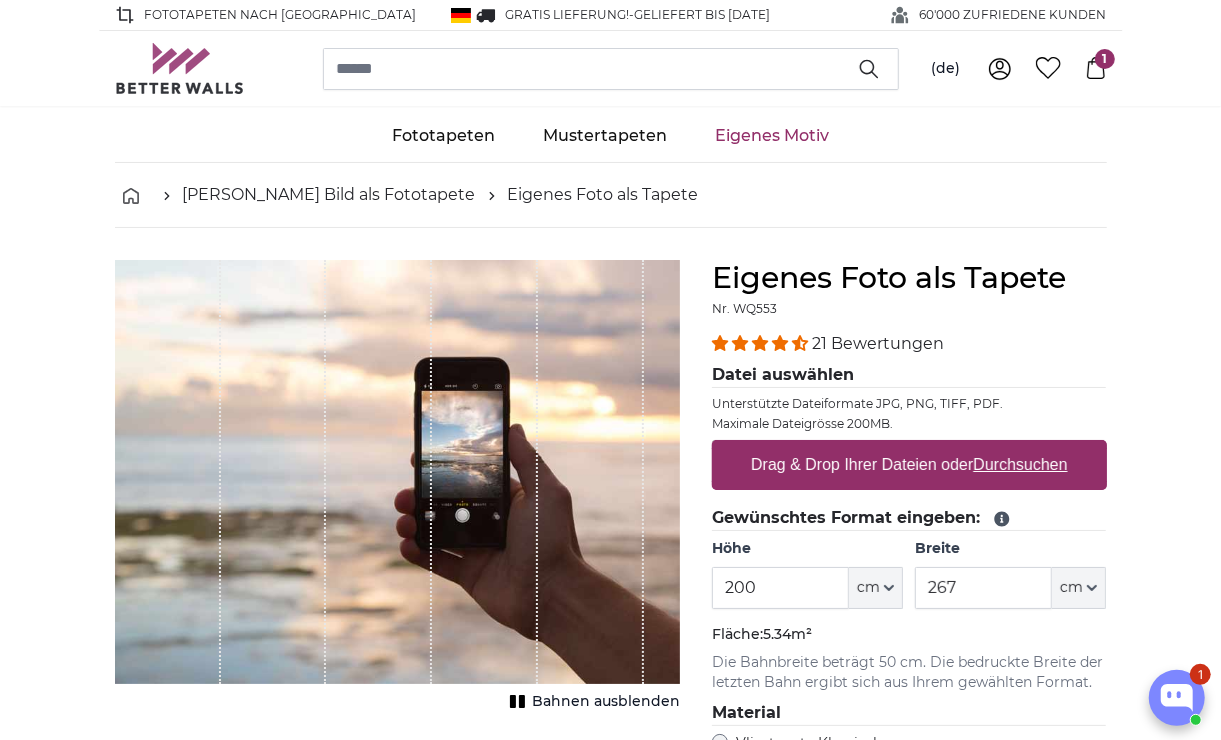 click at bounding box center (379, 472) 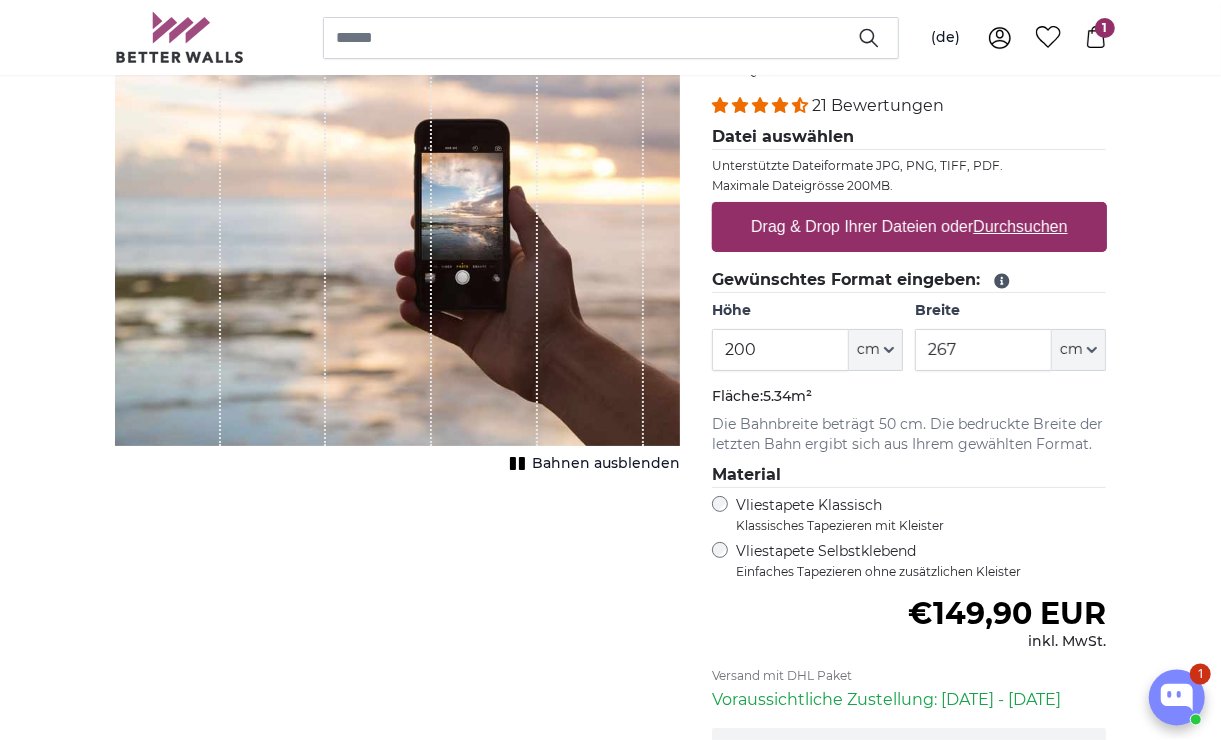 scroll, scrollTop: 331, scrollLeft: 0, axis: vertical 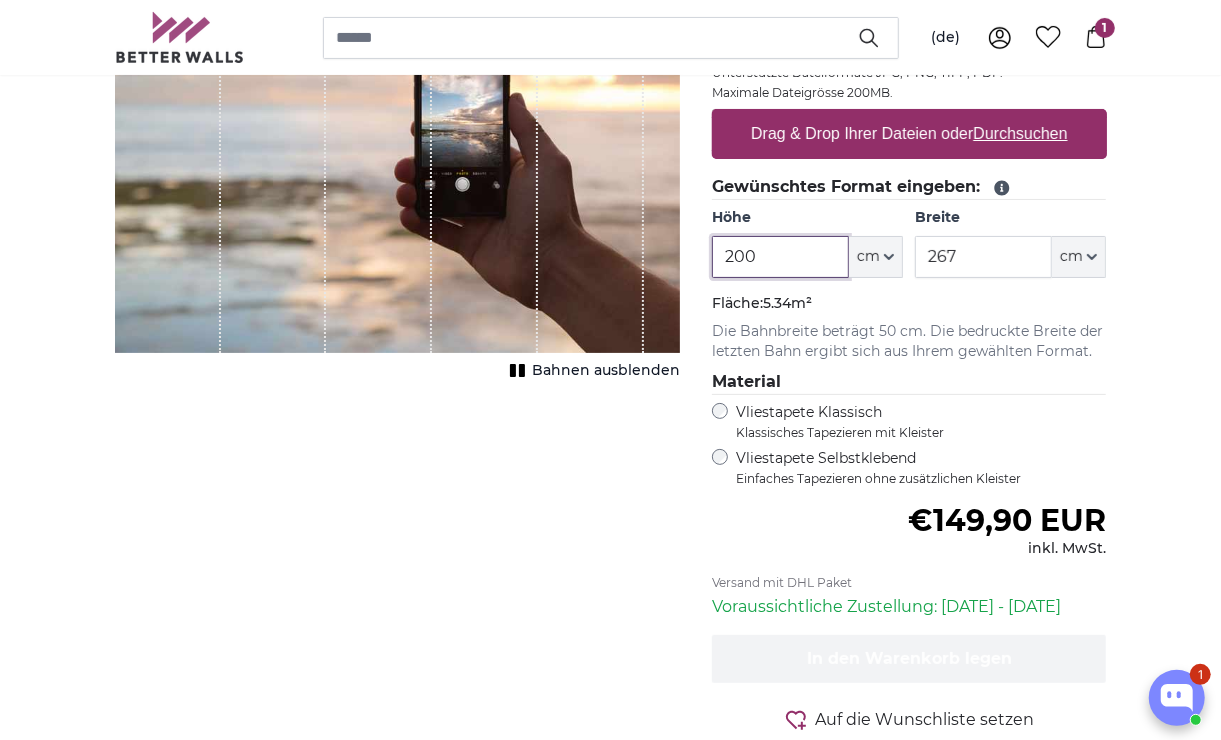 click on "200" at bounding box center [780, 257] 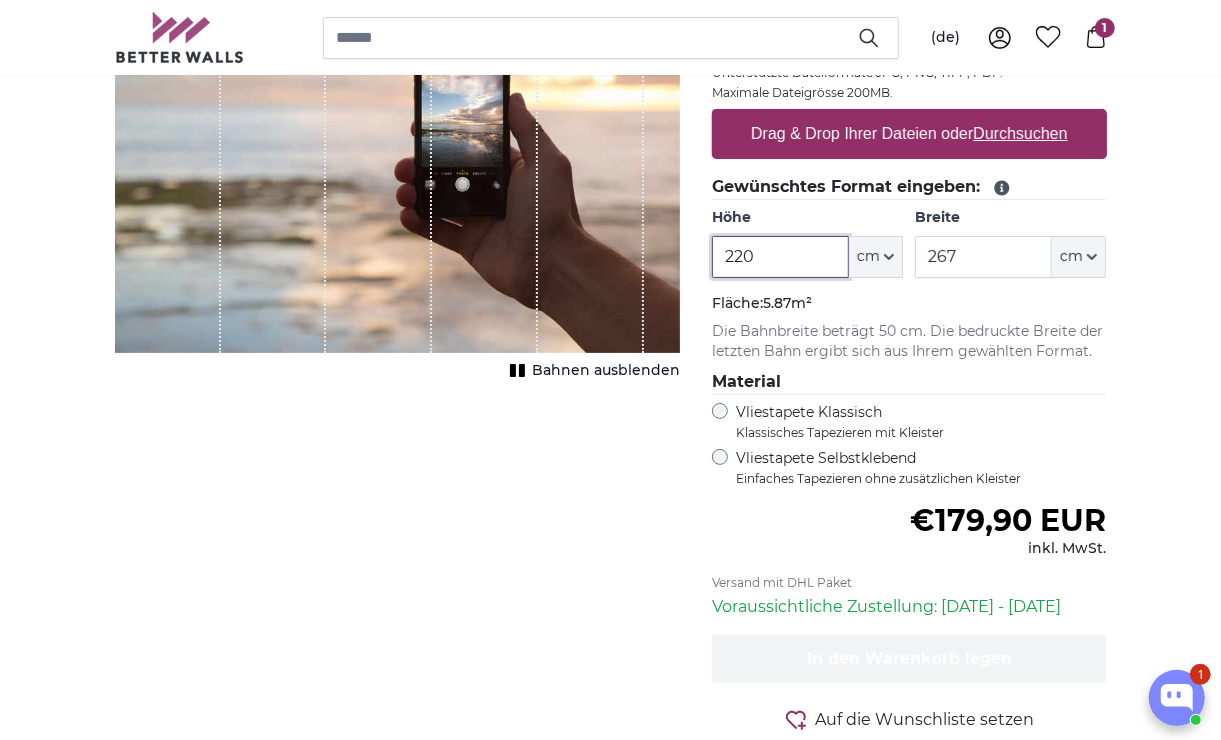type on "220" 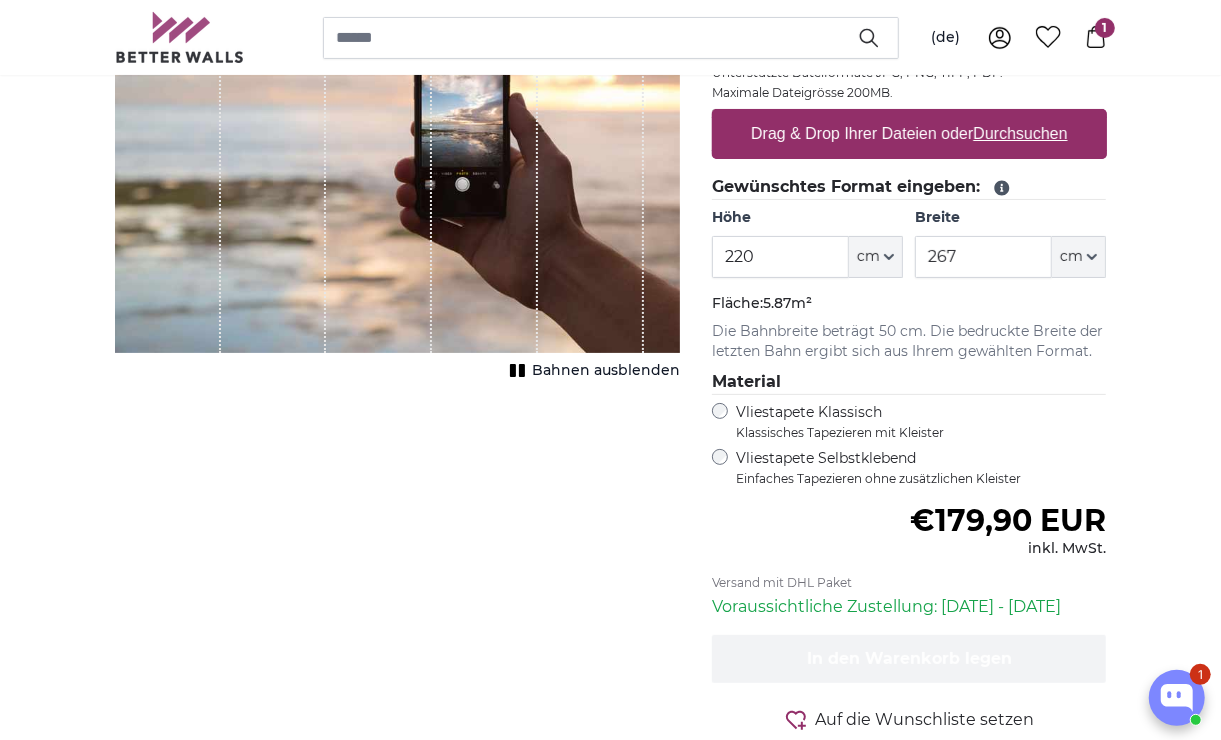 click on "Fläche:  5.87m²" 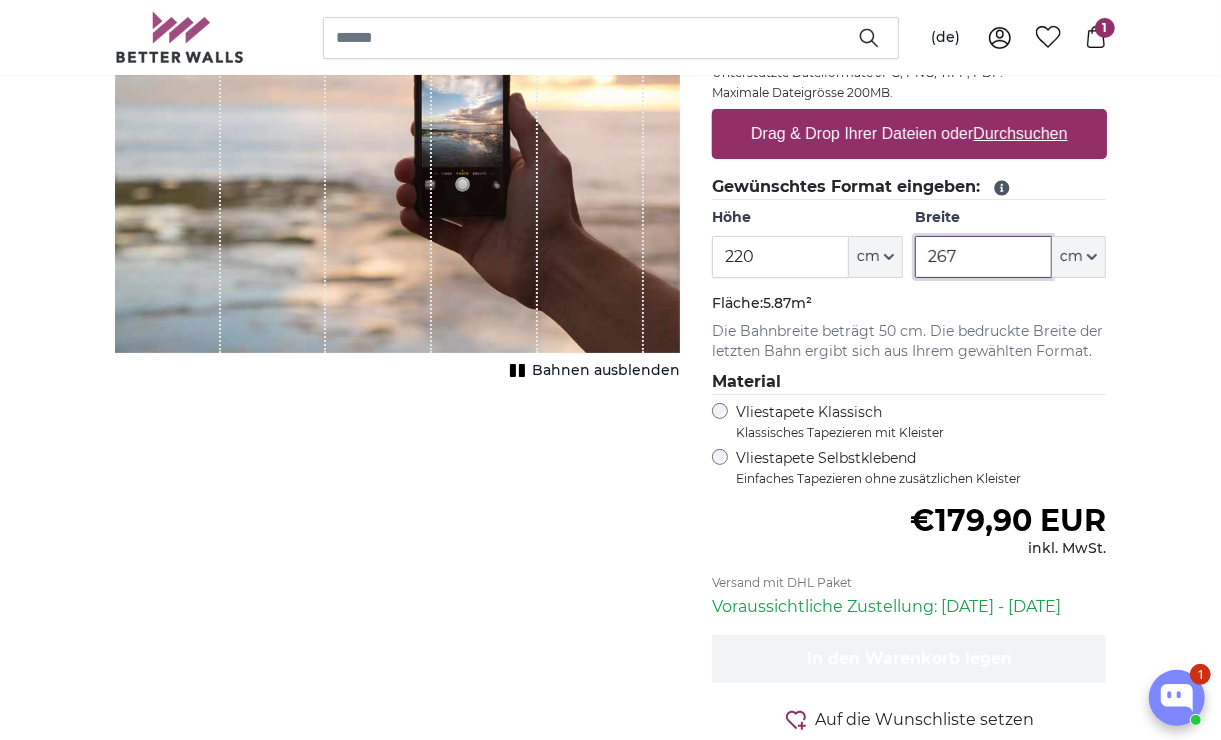 click on "267" at bounding box center (983, 257) 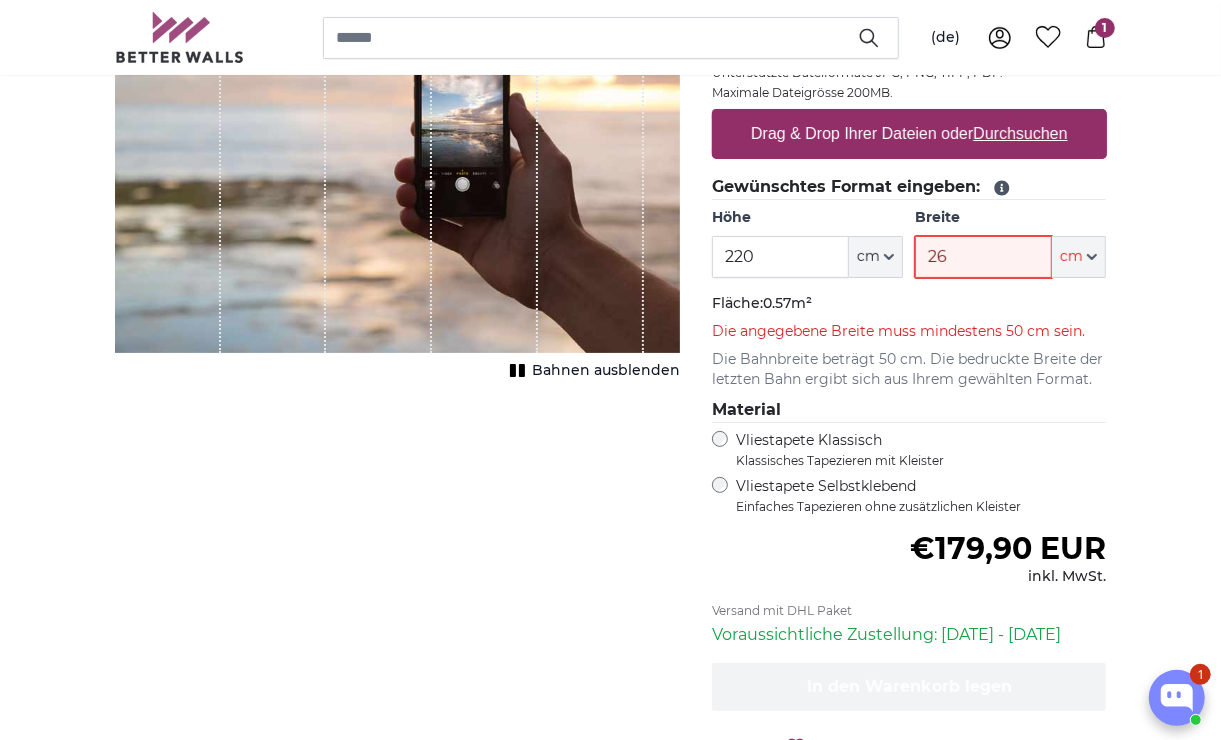 type on "2" 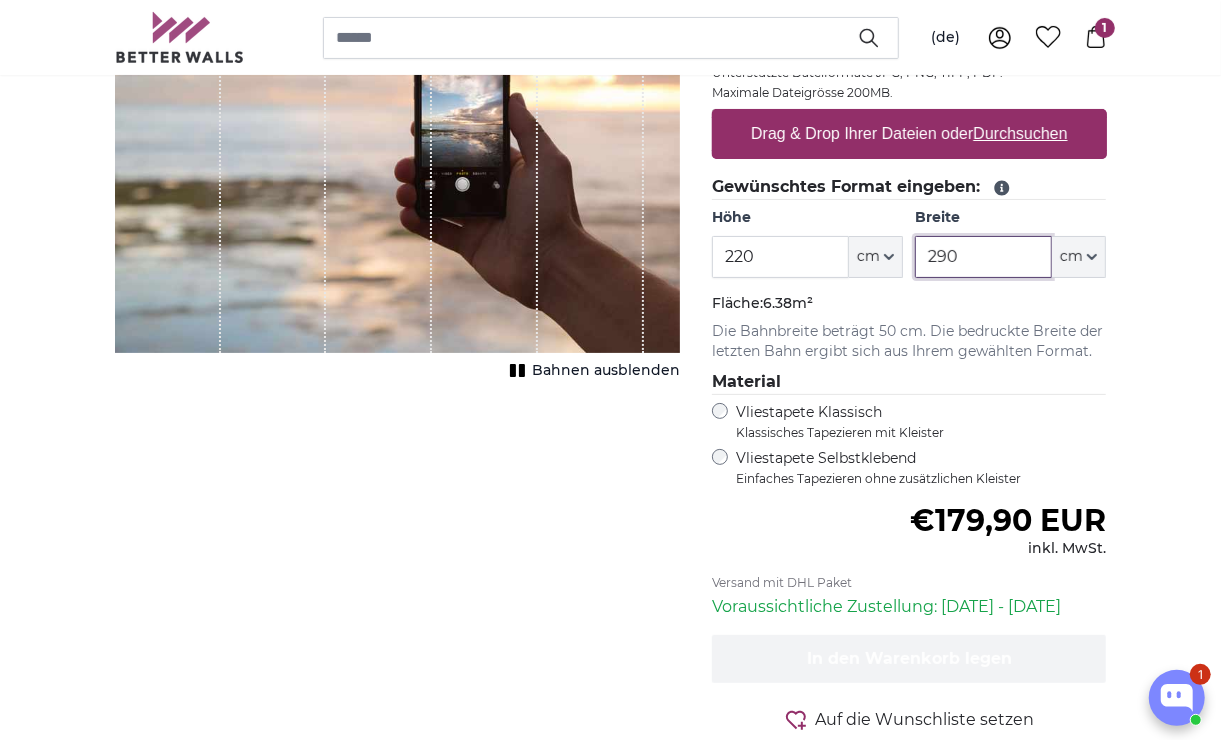 type on "290" 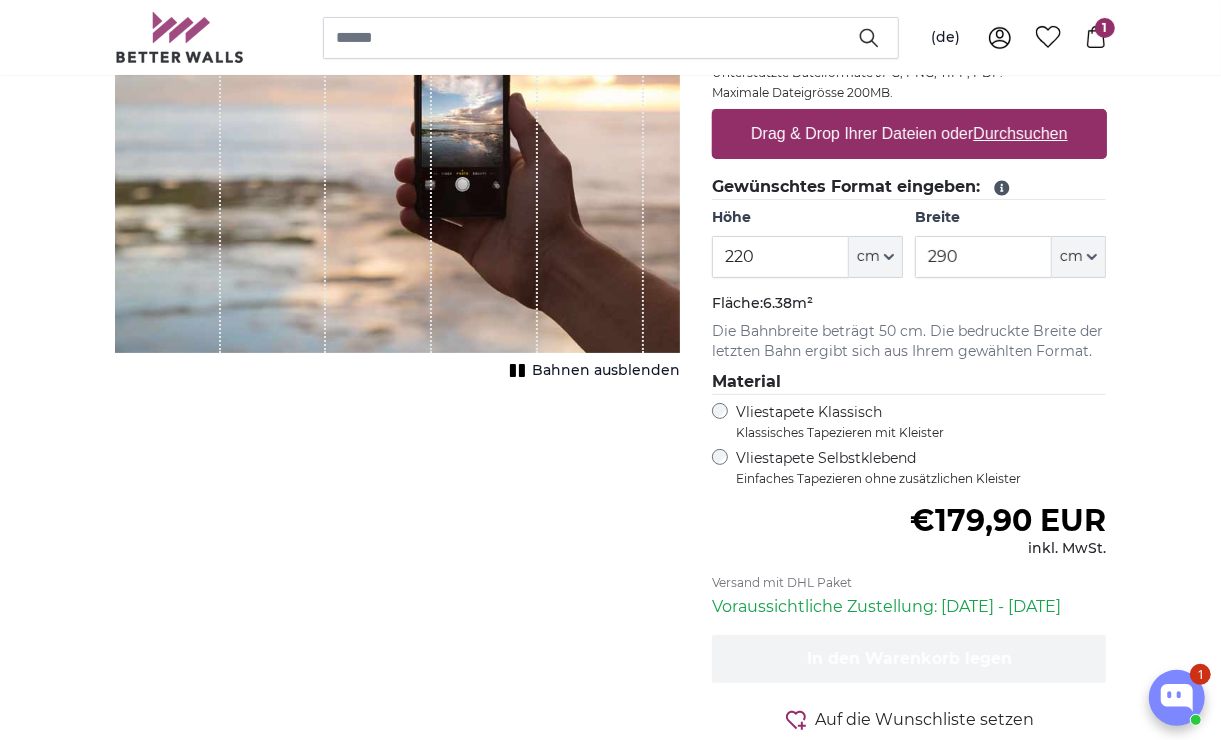 click on "Durchsuchen" at bounding box center (1020, 133) 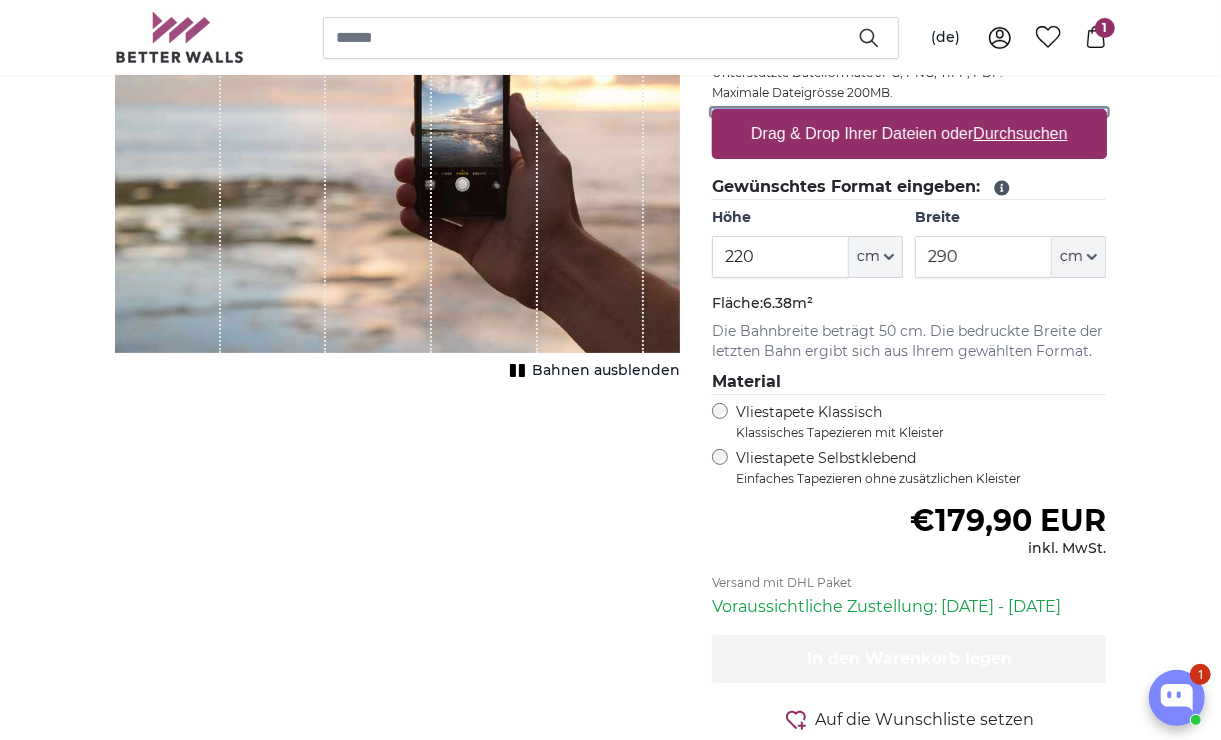 click on "Drag & Drop Ihrer Dateien oder  Durchsuchen" at bounding box center (909, 112) 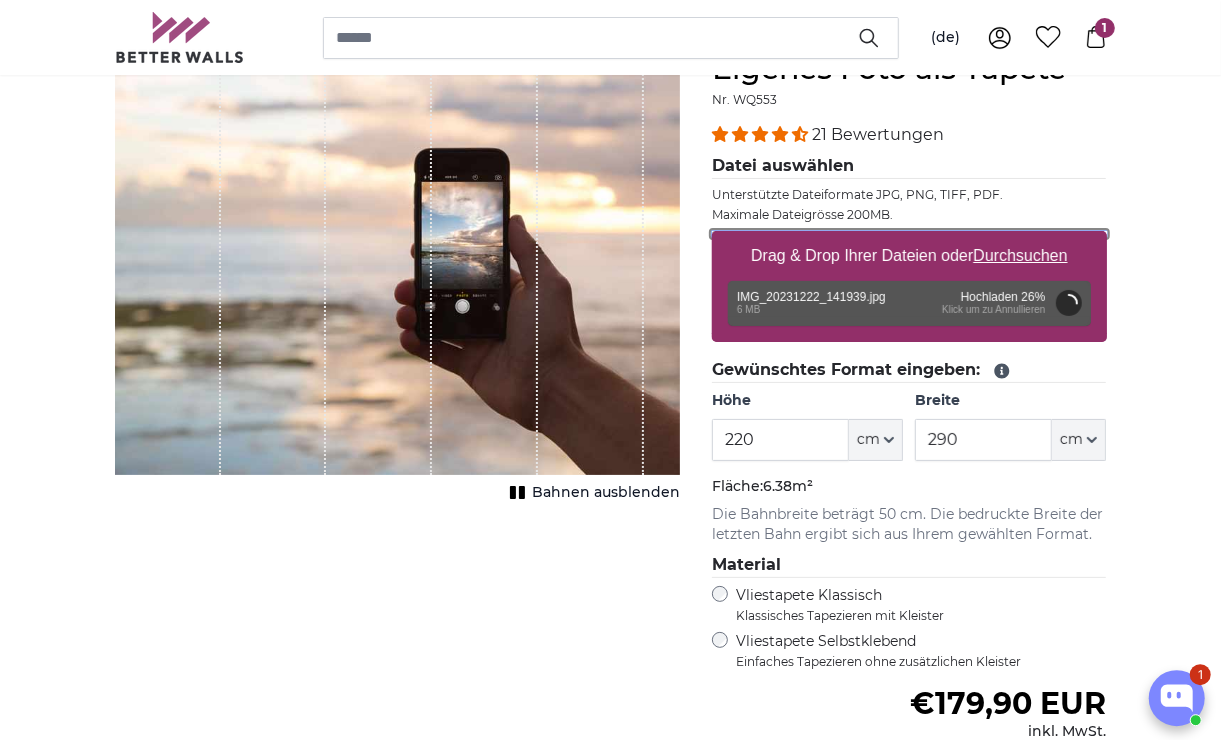 scroll, scrollTop: 110, scrollLeft: 0, axis: vertical 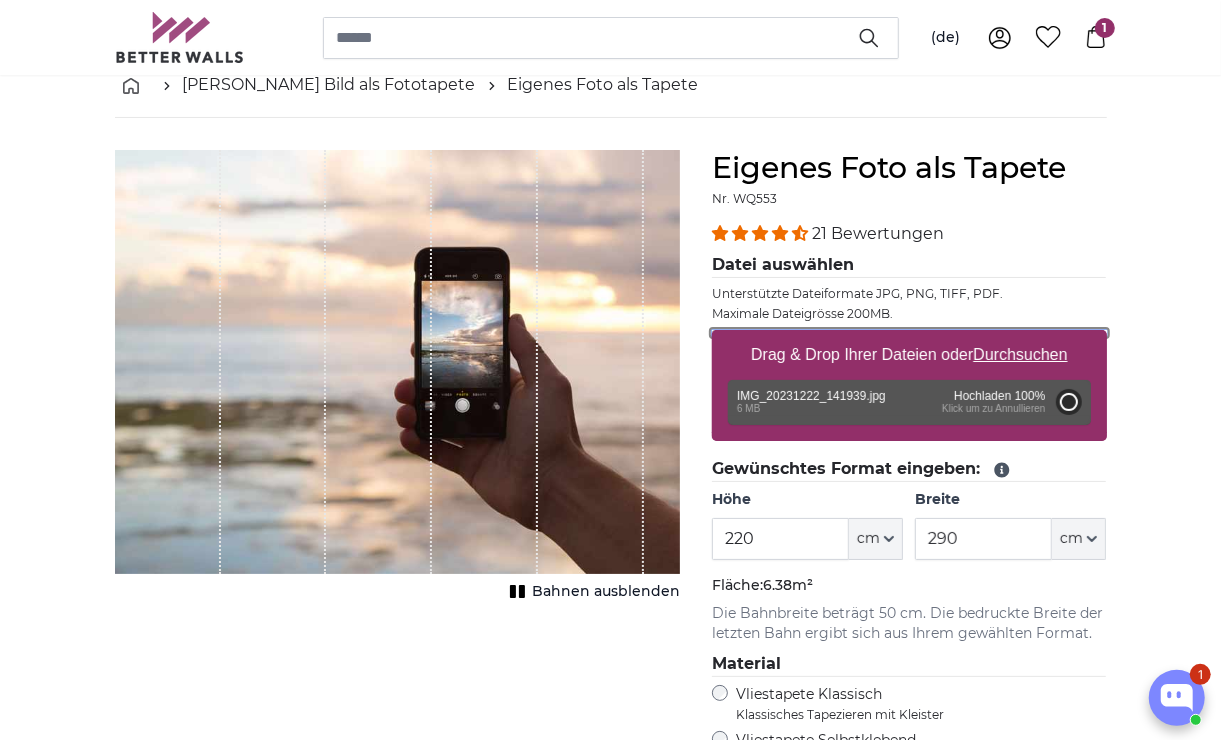 type on "200" 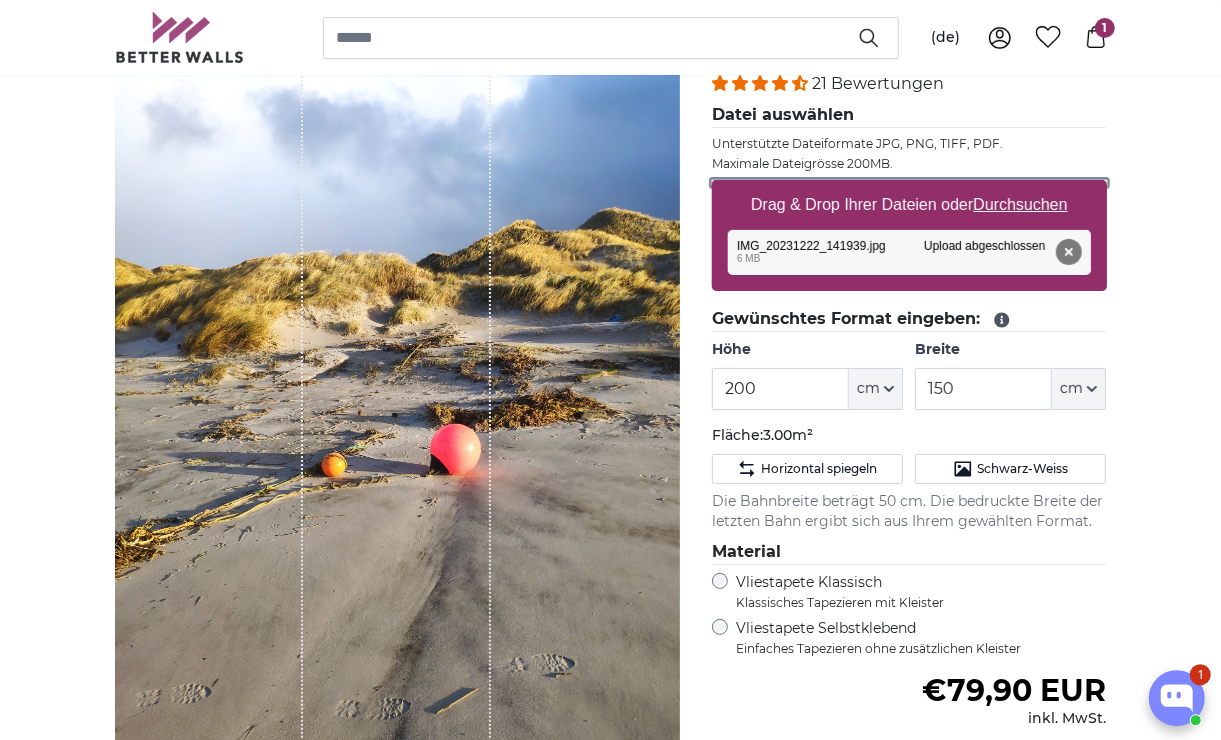 scroll, scrollTop: 331, scrollLeft: 0, axis: vertical 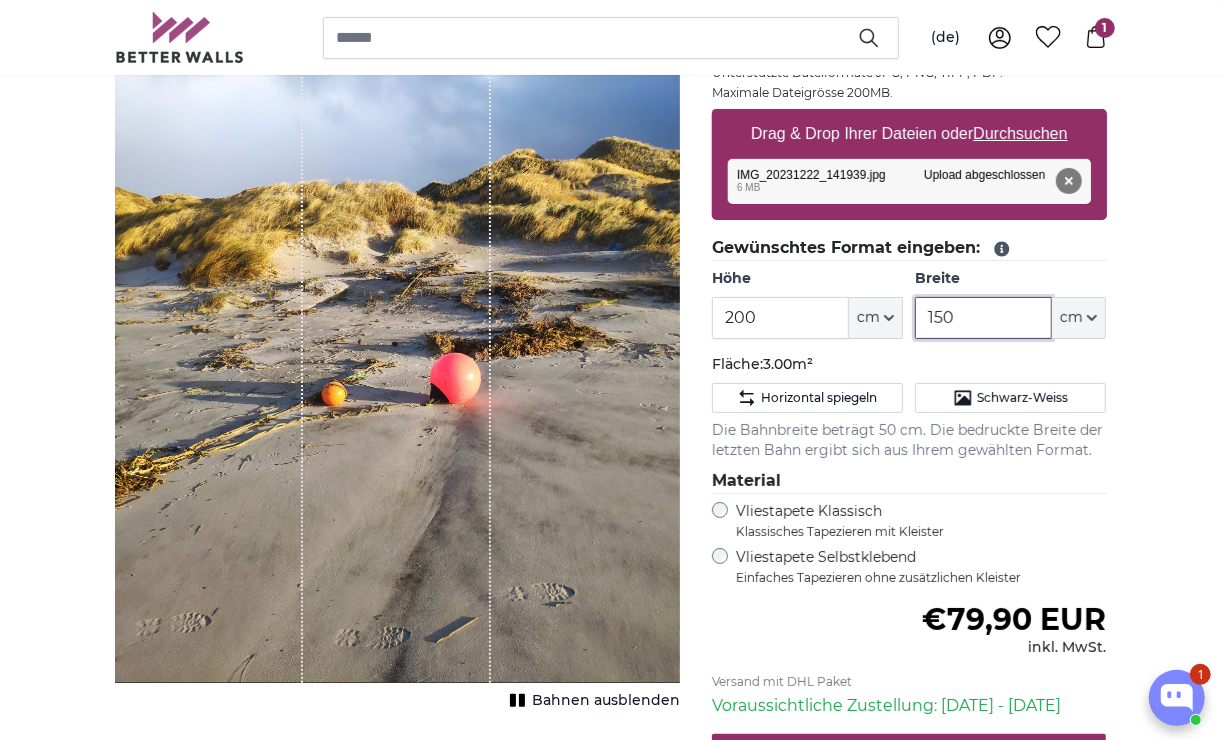 drag, startPoint x: 999, startPoint y: 305, endPoint x: 918, endPoint y: 307, distance: 81.02469 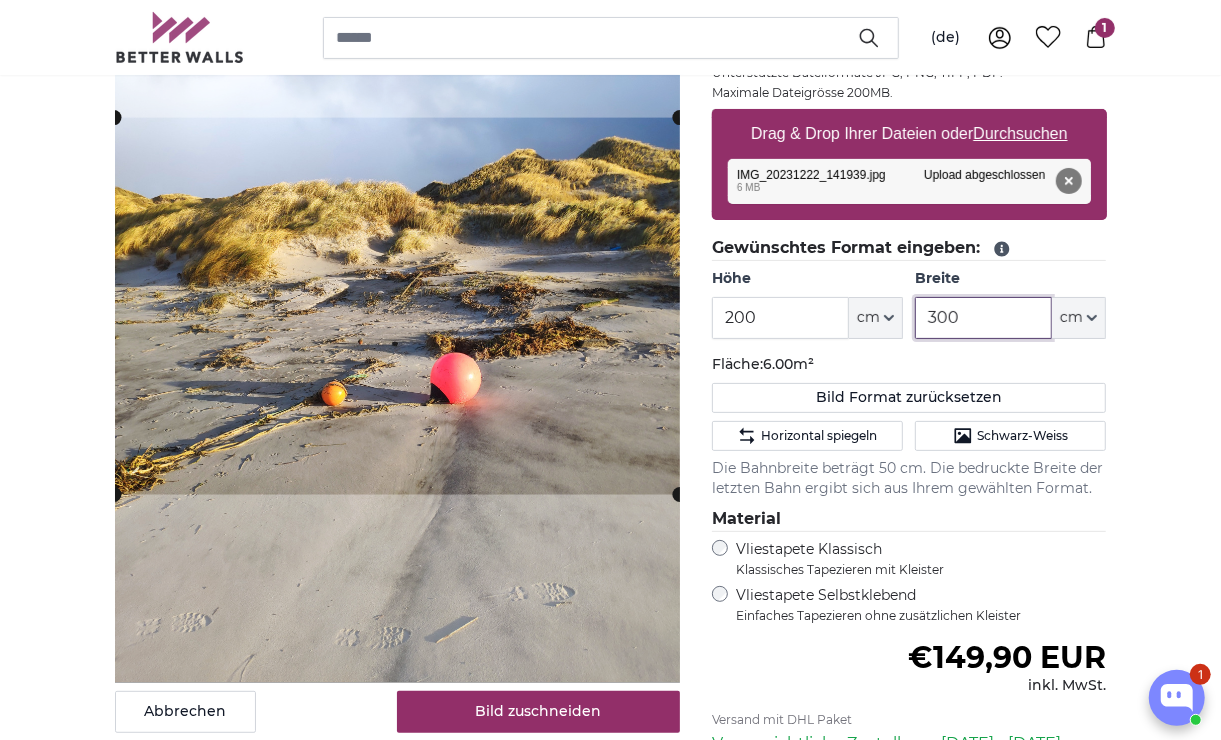 type on "300" 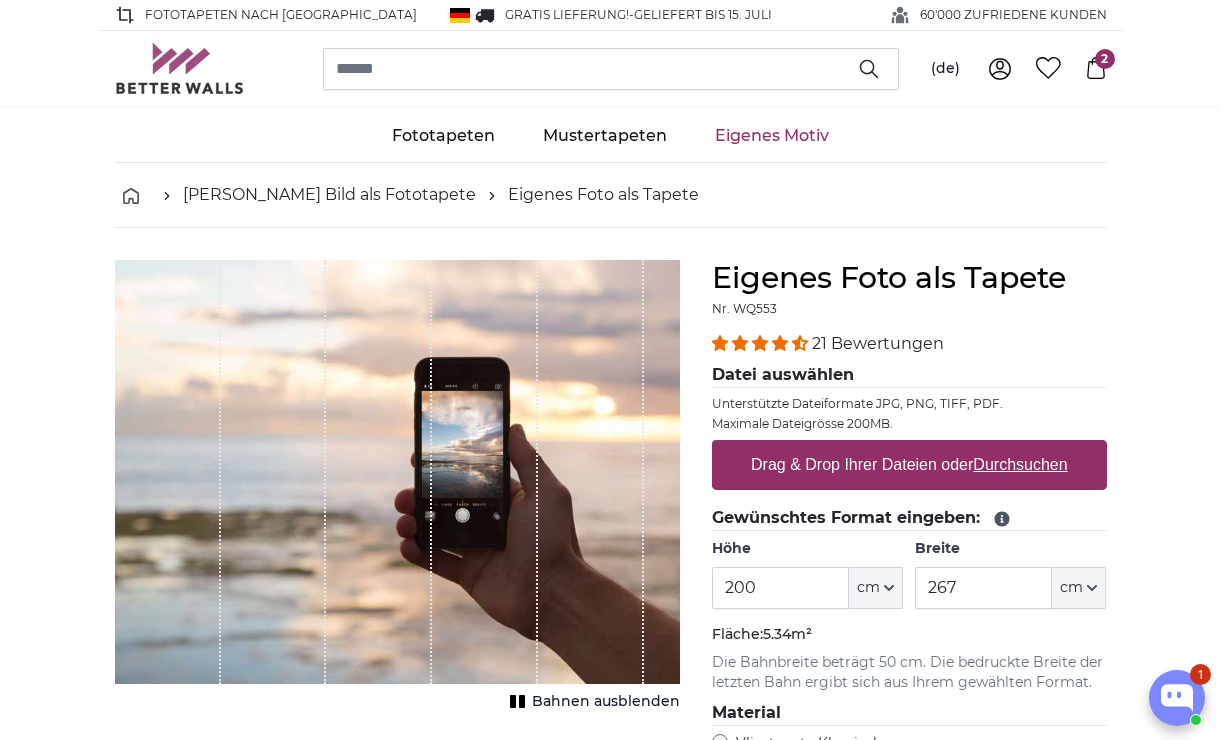 scroll, scrollTop: 0, scrollLeft: 0, axis: both 